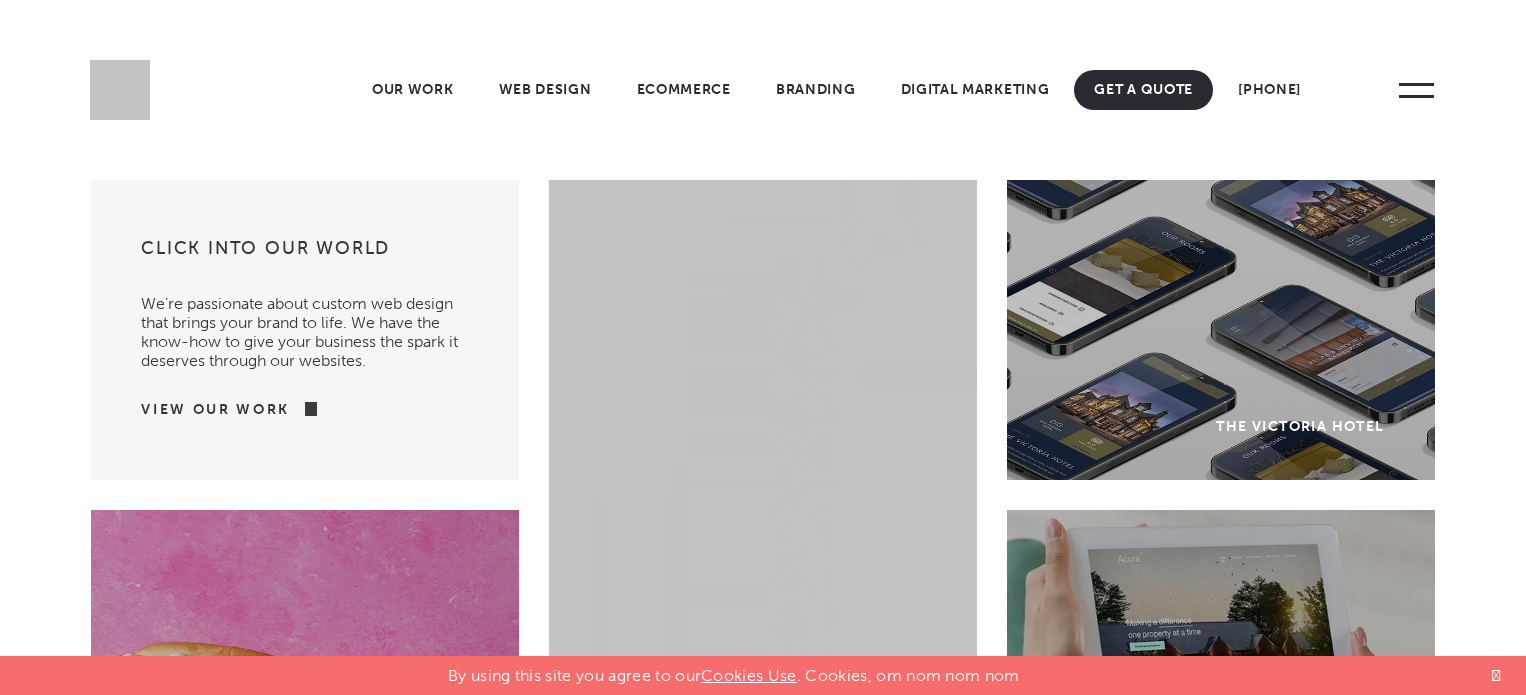 scroll, scrollTop: 0, scrollLeft: 0, axis: both 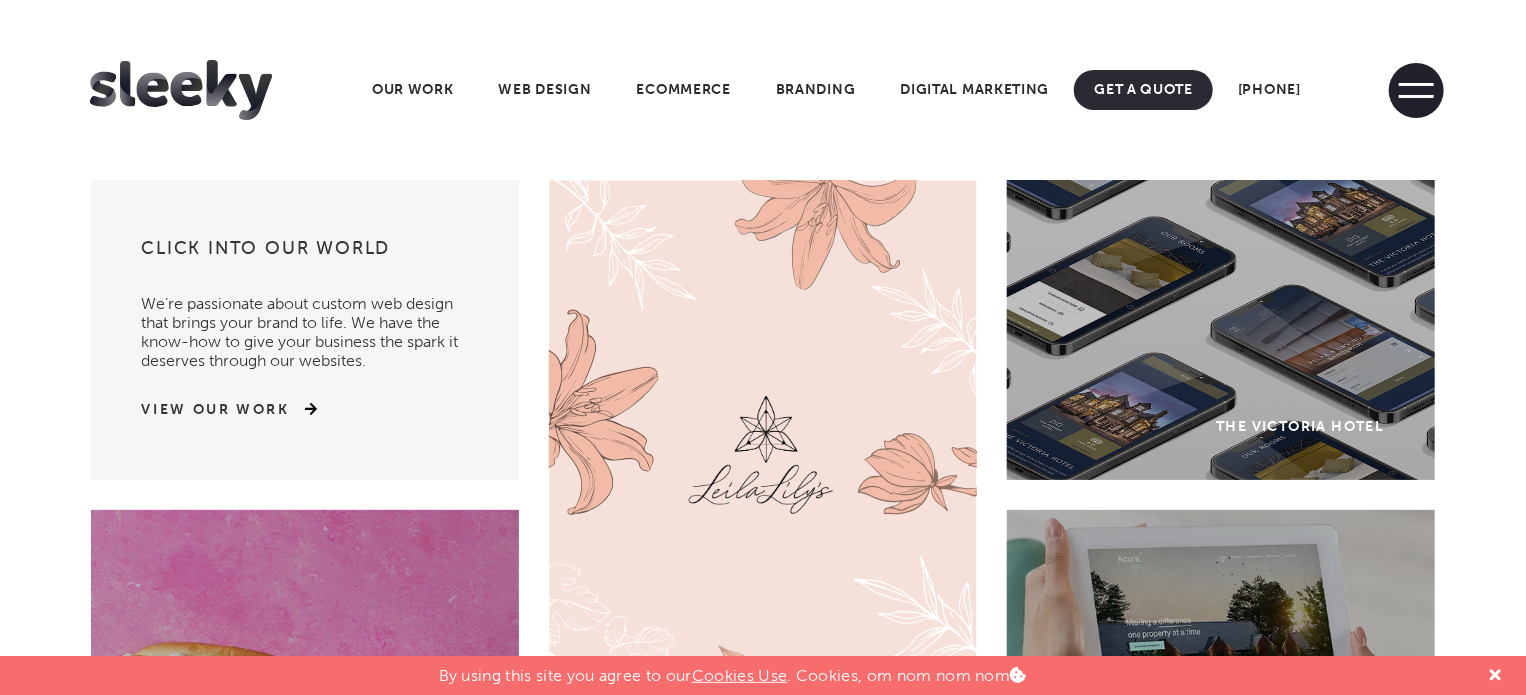 click at bounding box center (1416, 90) 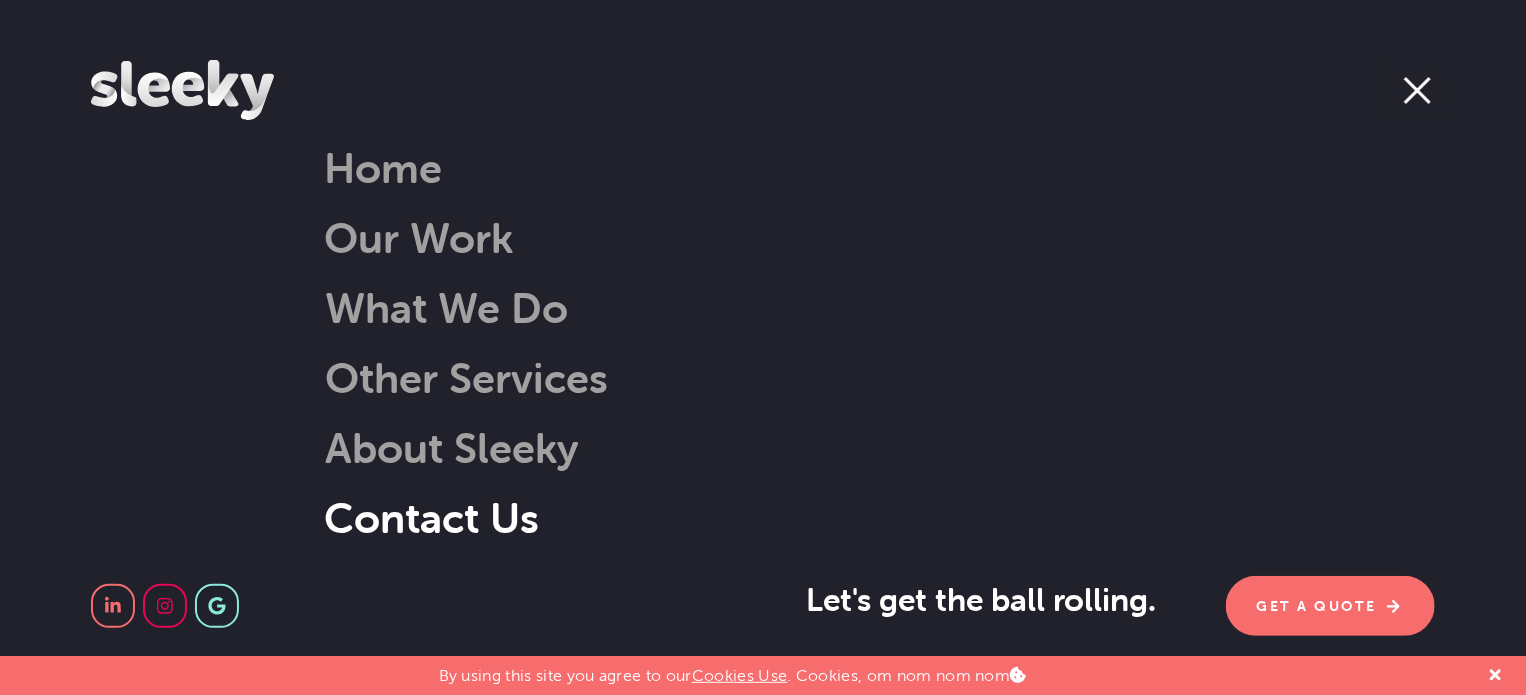click on "Contact Us" at bounding box center [431, 517] 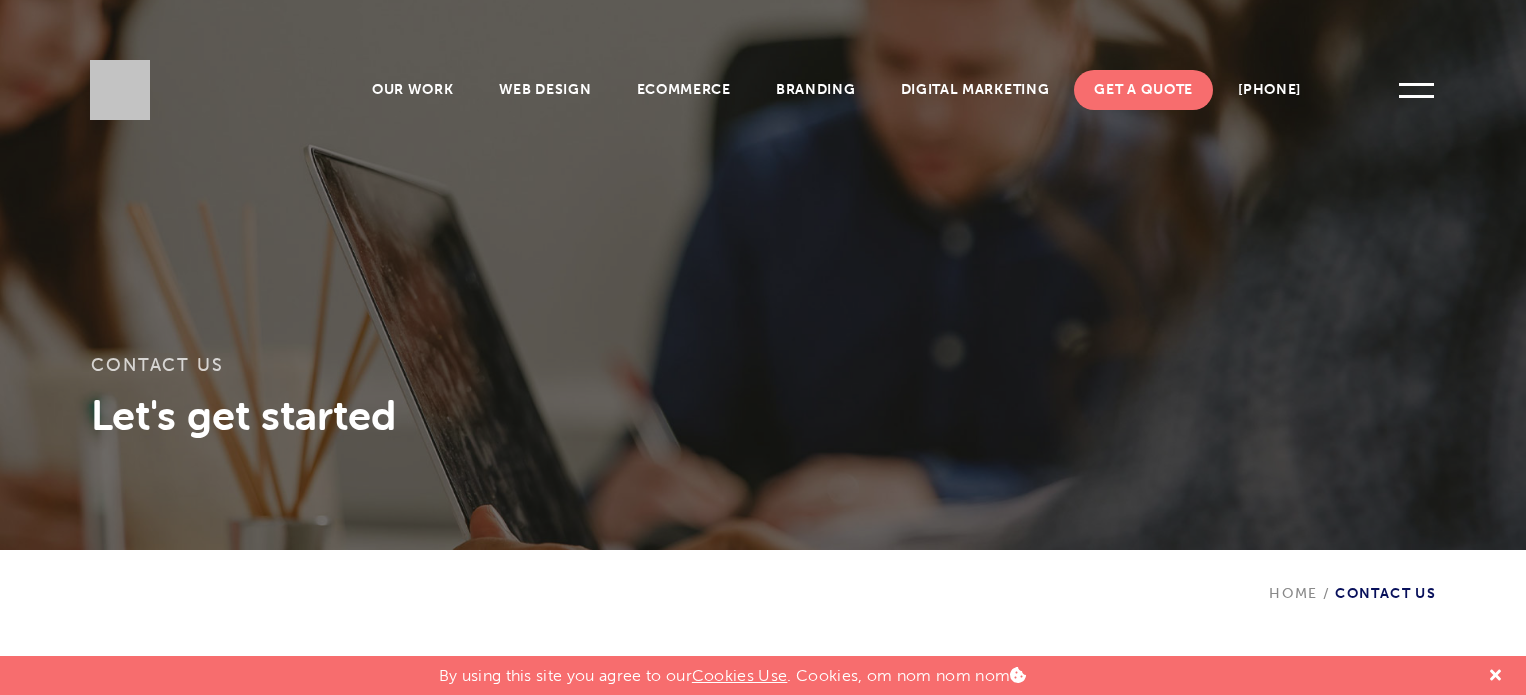 scroll, scrollTop: 0, scrollLeft: 0, axis: both 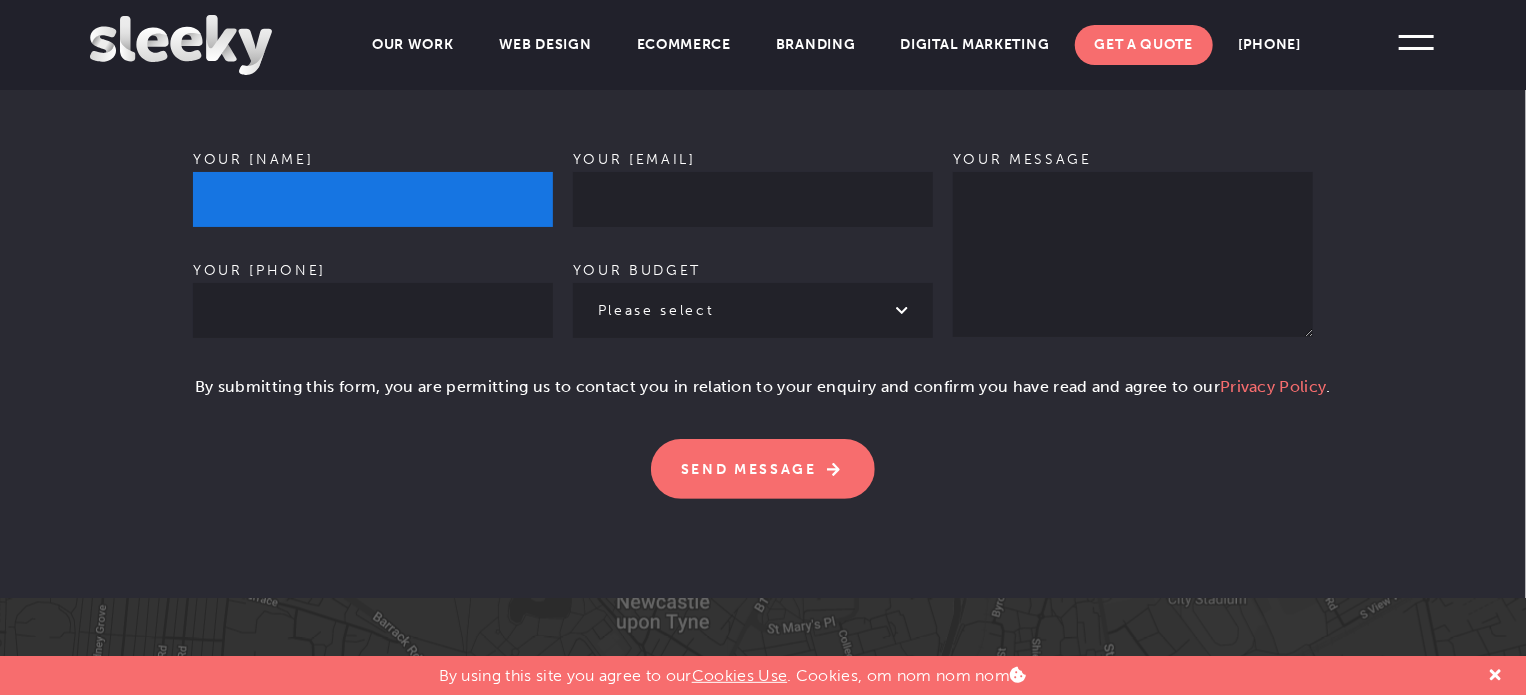 click on "Your [NAME]" at bounding box center (373, 199) 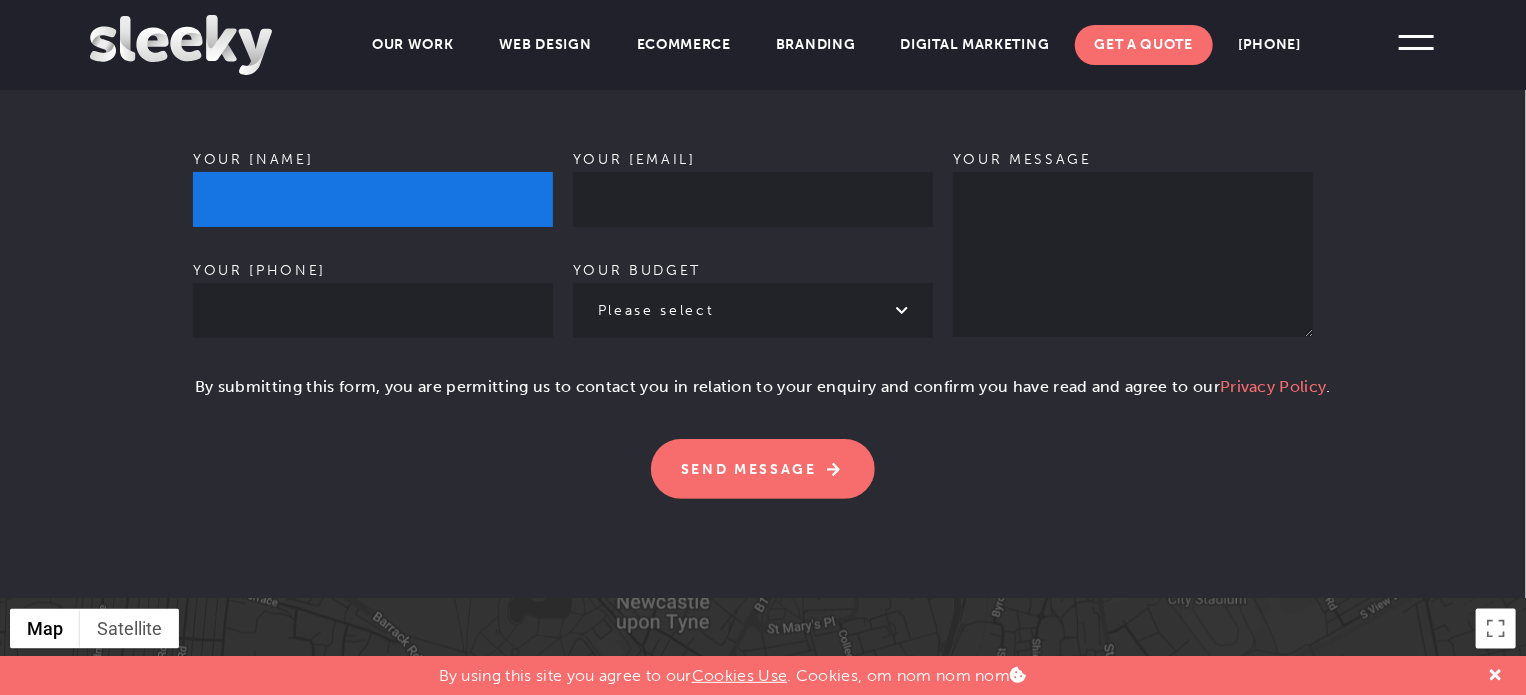 type on "Your [NAME]" 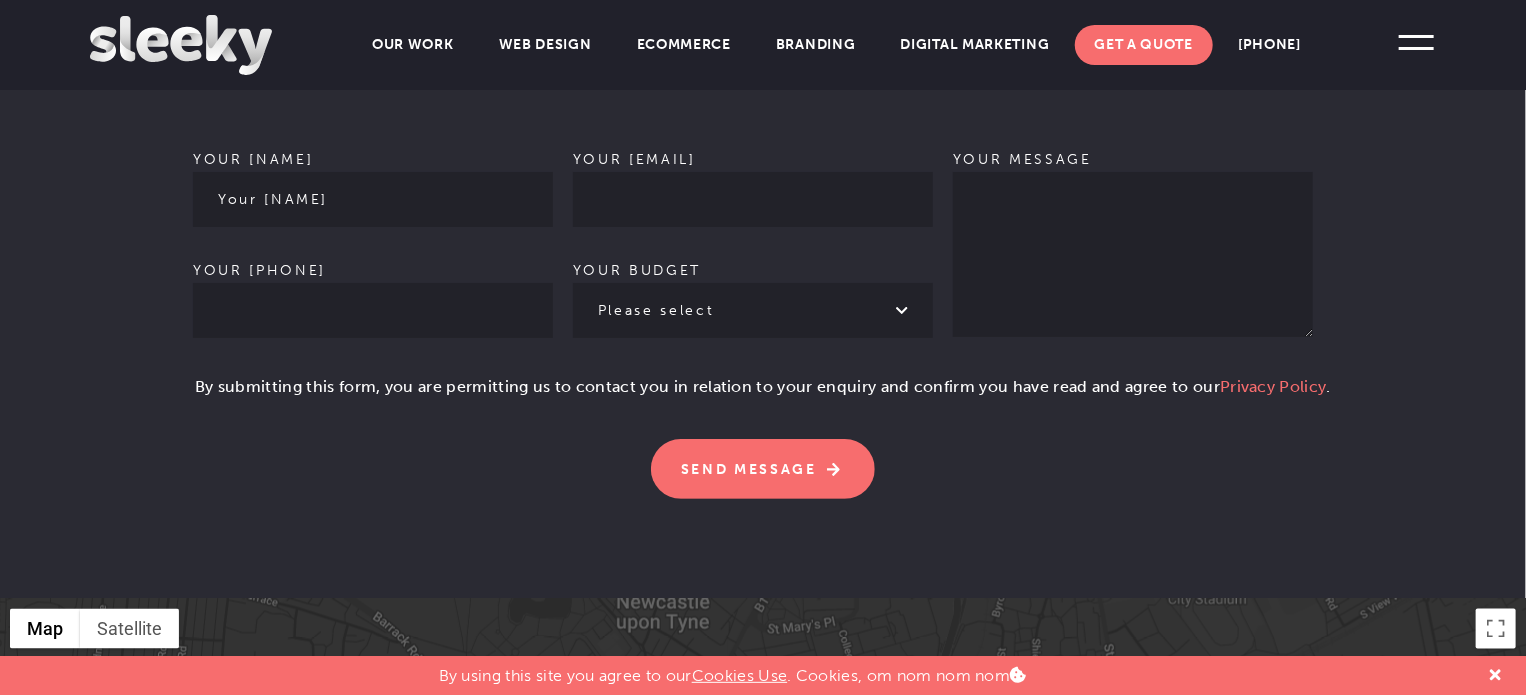 type on "07908590346" 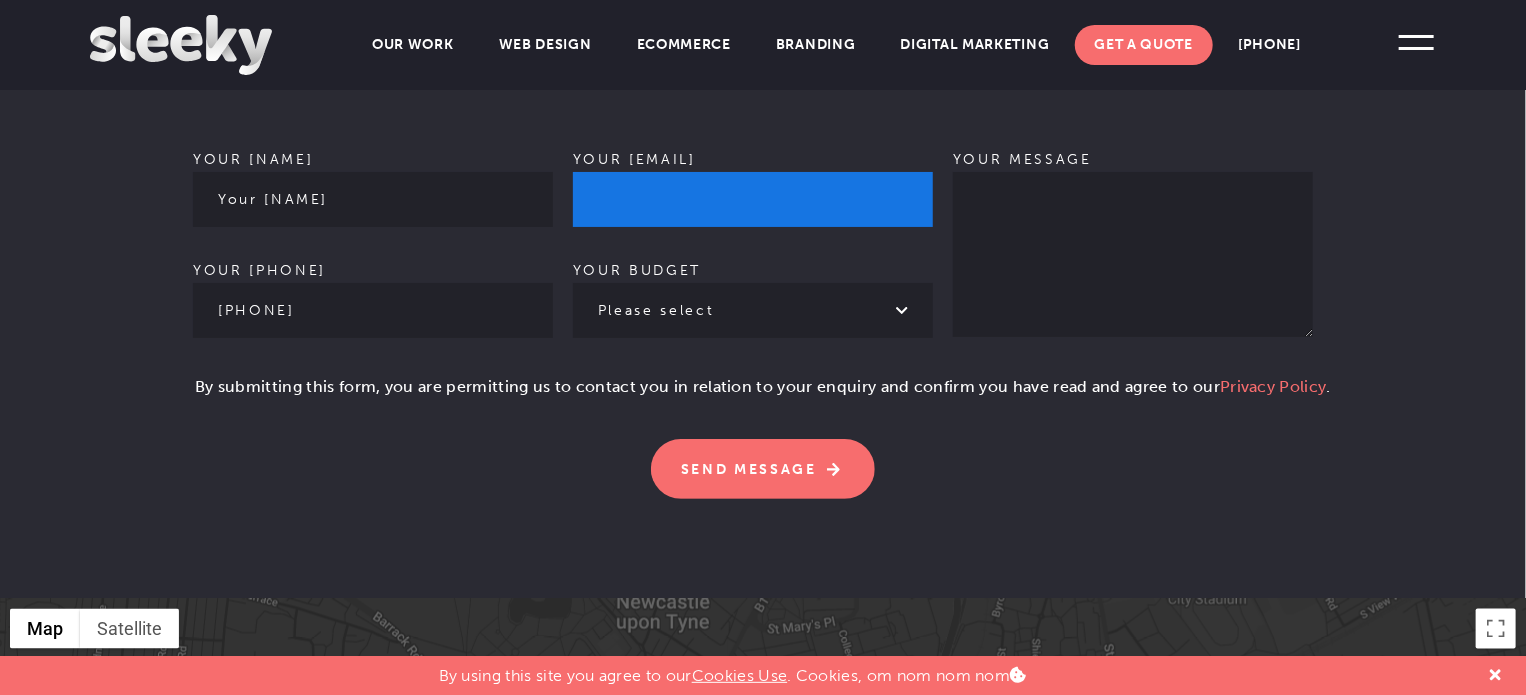 type on "nil.digitallinkbuilding@gmail.com" 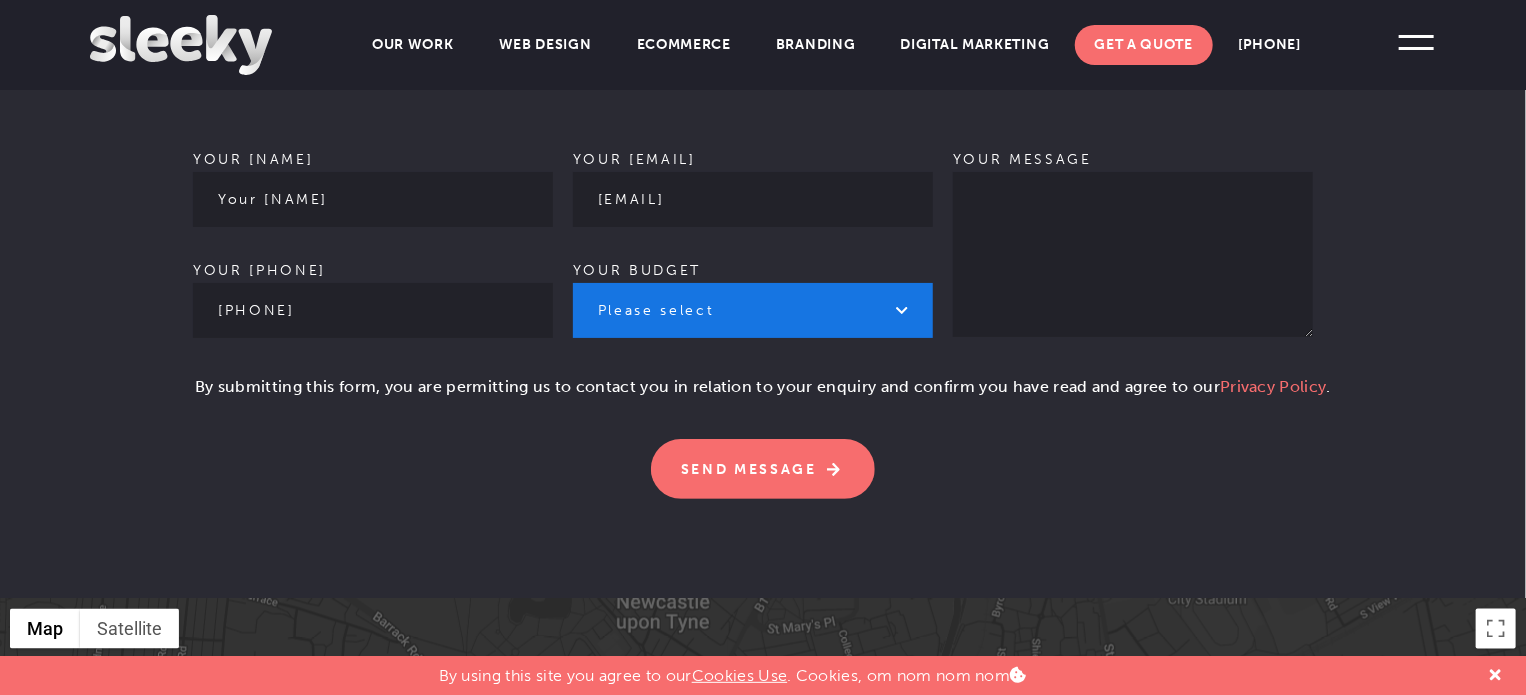 click on "Please select £1k - £2k £2k - £3k £3k - £4k £4k - £5k £5k - £10k More than £10k" at bounding box center [753, 310] 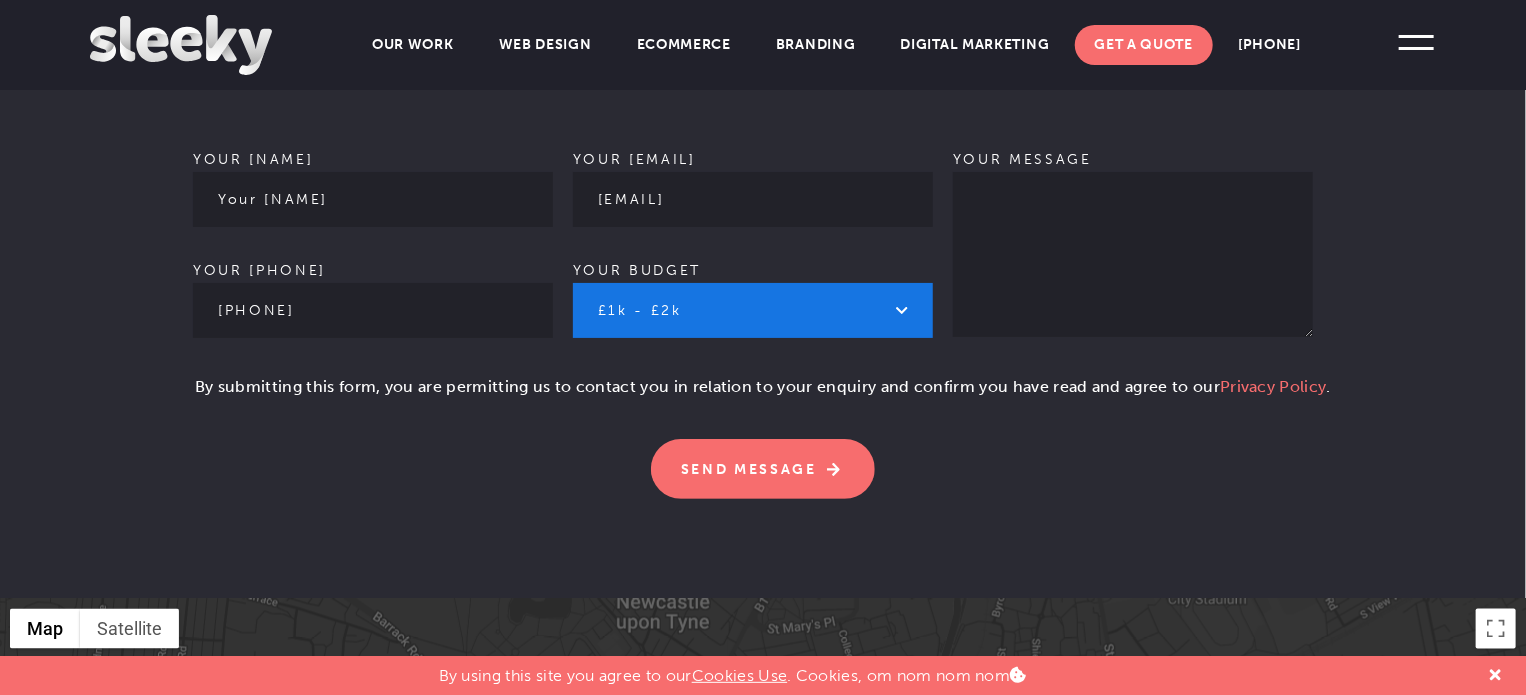 click on "Please select £1k - £2k £2k - £3k £3k - £4k £4k - £5k £5k - £10k More than £10k" at bounding box center (753, 310) 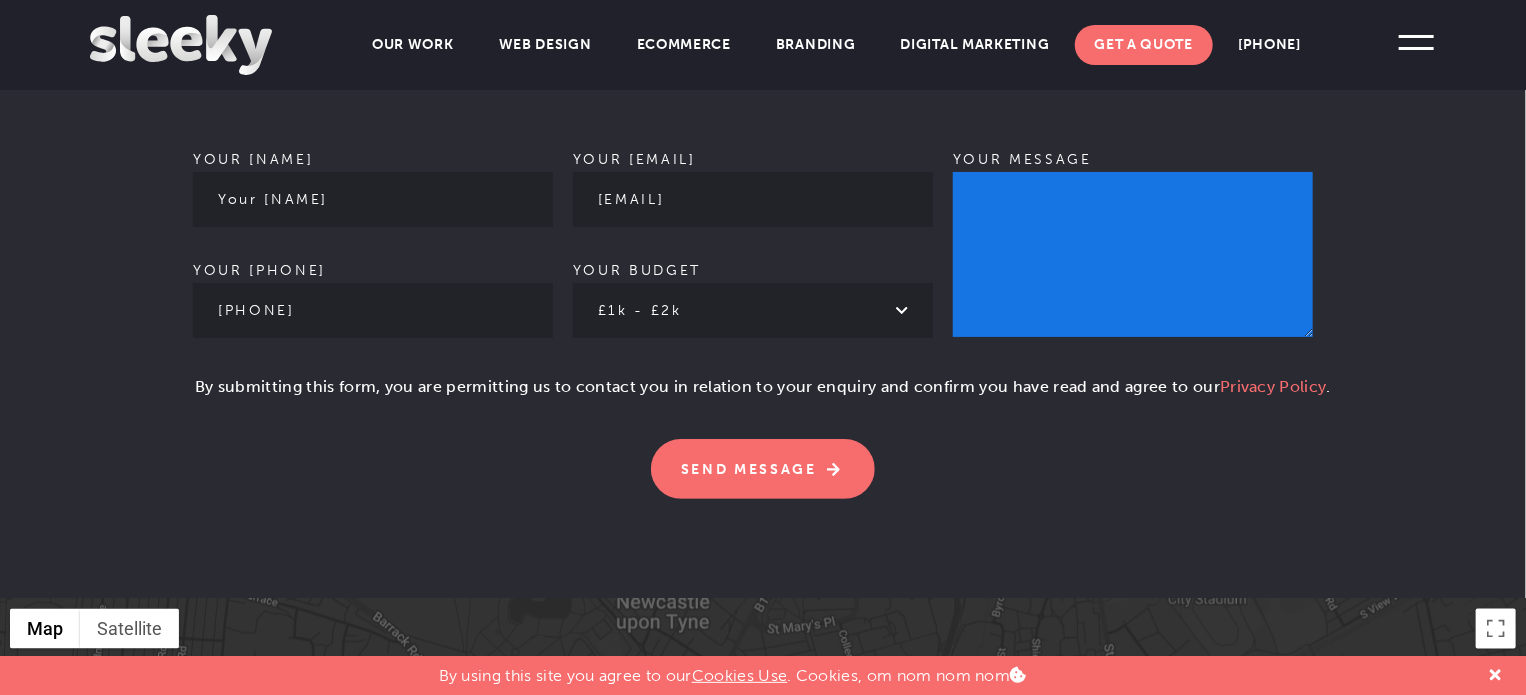 click on "Your message" at bounding box center (1133, 254) 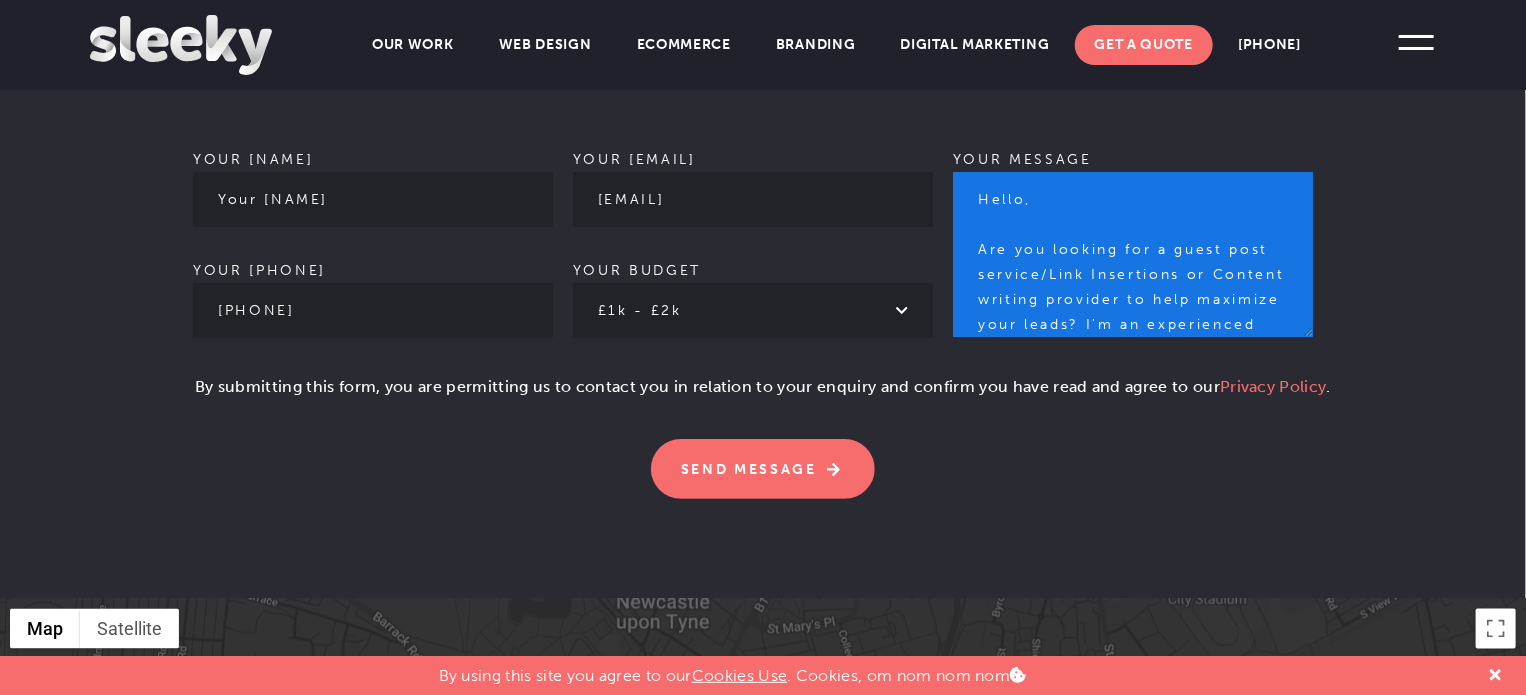 scroll, scrollTop: 771, scrollLeft: 0, axis: vertical 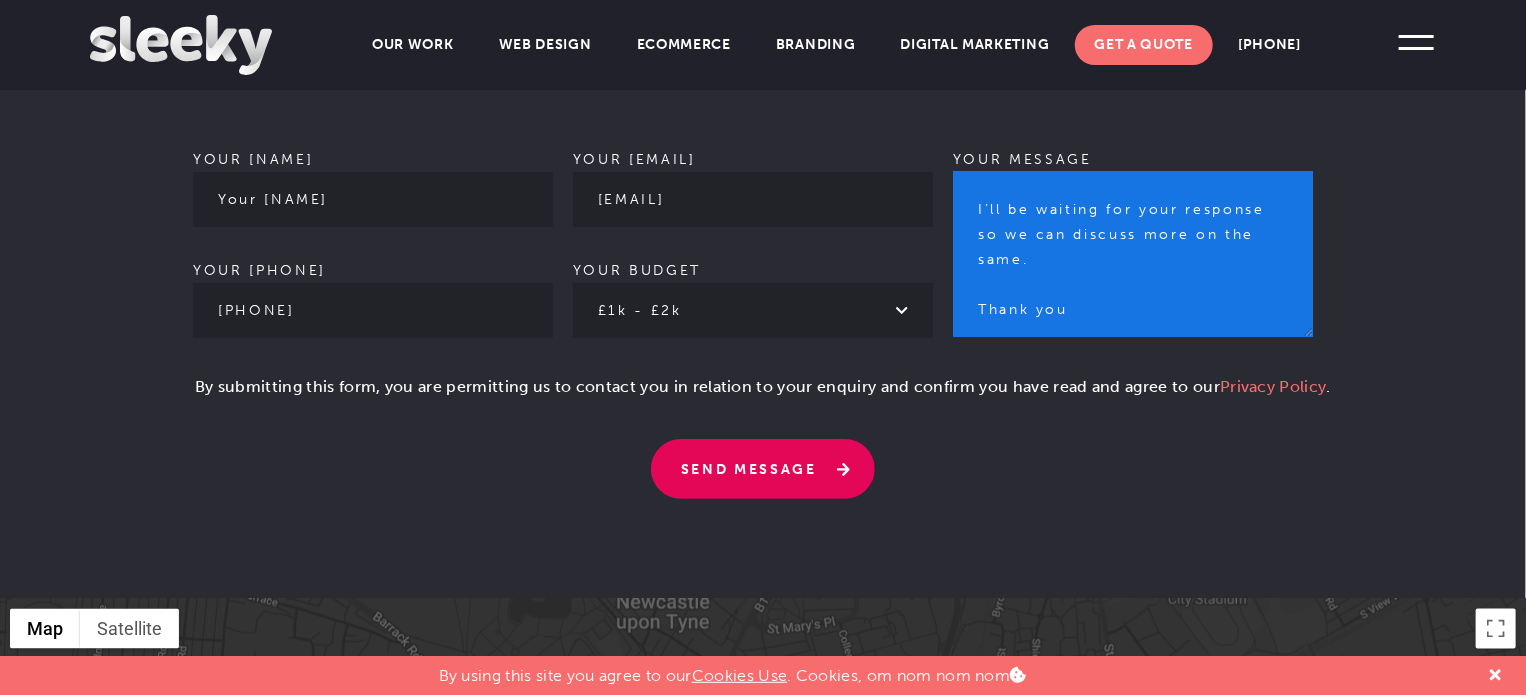type on "Hello,
Are you looking for a guest post service/Link Insertions or Content writing provider to help maximize your leads? I'm an experienced writer. Having been in the industry 4 years, I have gained extensive skills and expertise to craft selling content. I have worked for more than 1,0000+ sites including:
https://www.techtimes.com/
https://www.travelblog.org/
https://www.business-opportunities.biz/
https://businesscasestudies.co.uk/
https://www.cryptopolitan.com/
http://Europeanbusinessreview.com
https://www.healthcarebusinesstoday.com/
https://timebusinessnews.com/
https://www.womendailymagazine.com/
I’ll be waiting for your response so we can discuss more on the same.
Thank you" 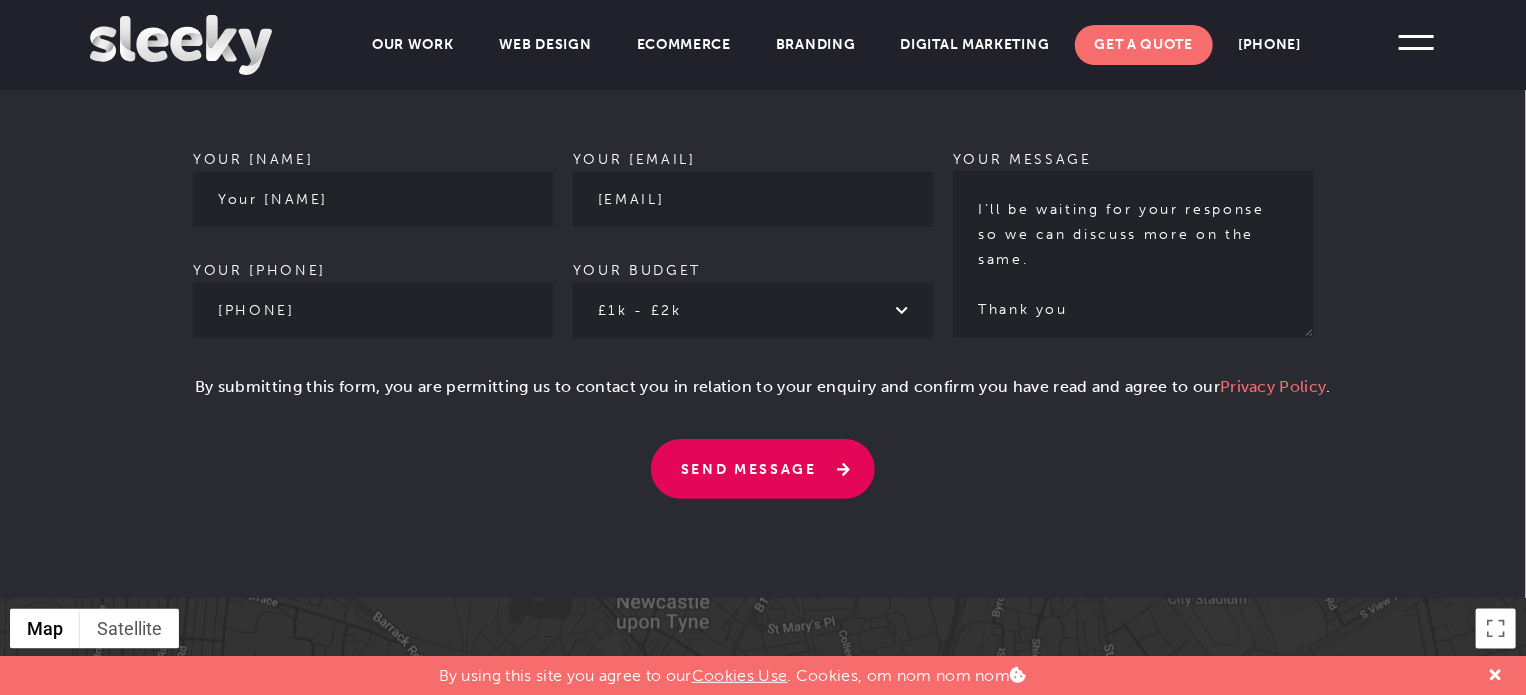 click on "Send Message" at bounding box center (763, 469) 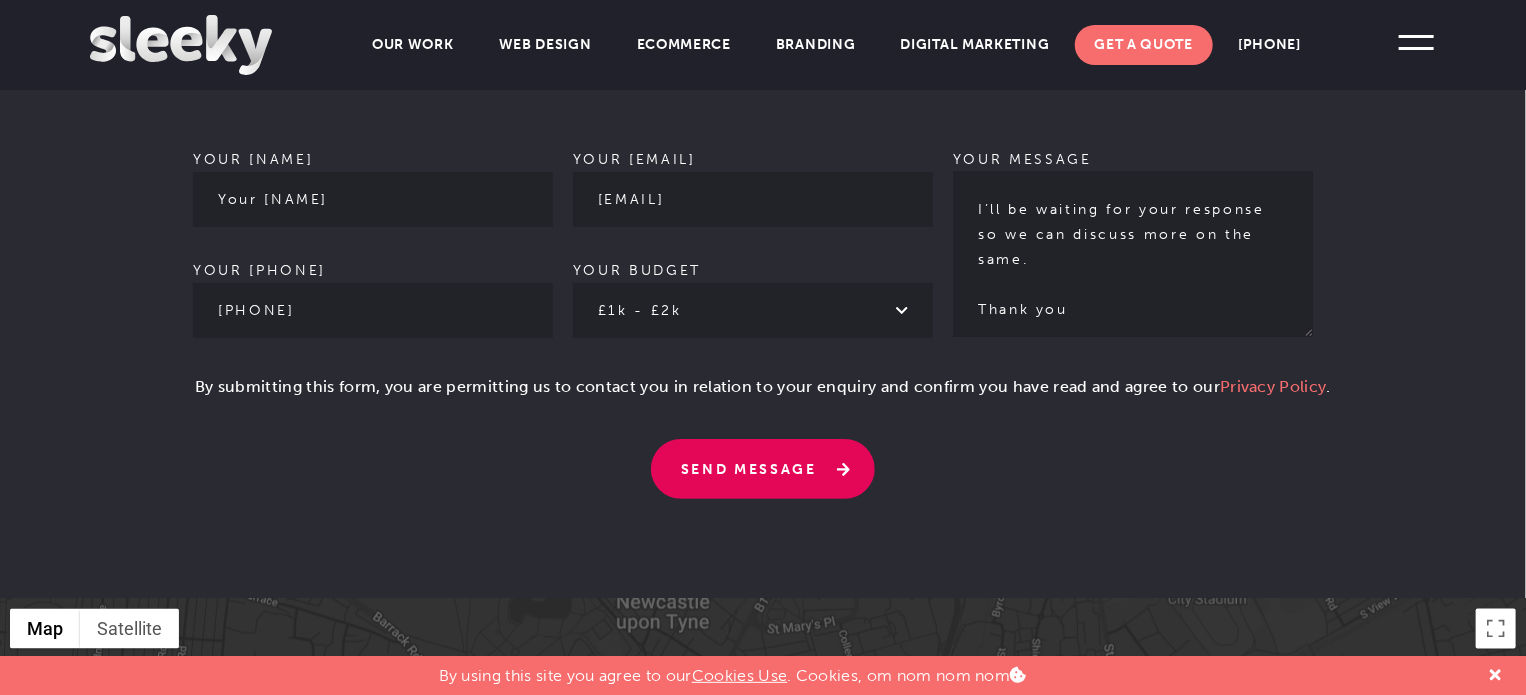 click on "Send Message" at bounding box center [763, 469] 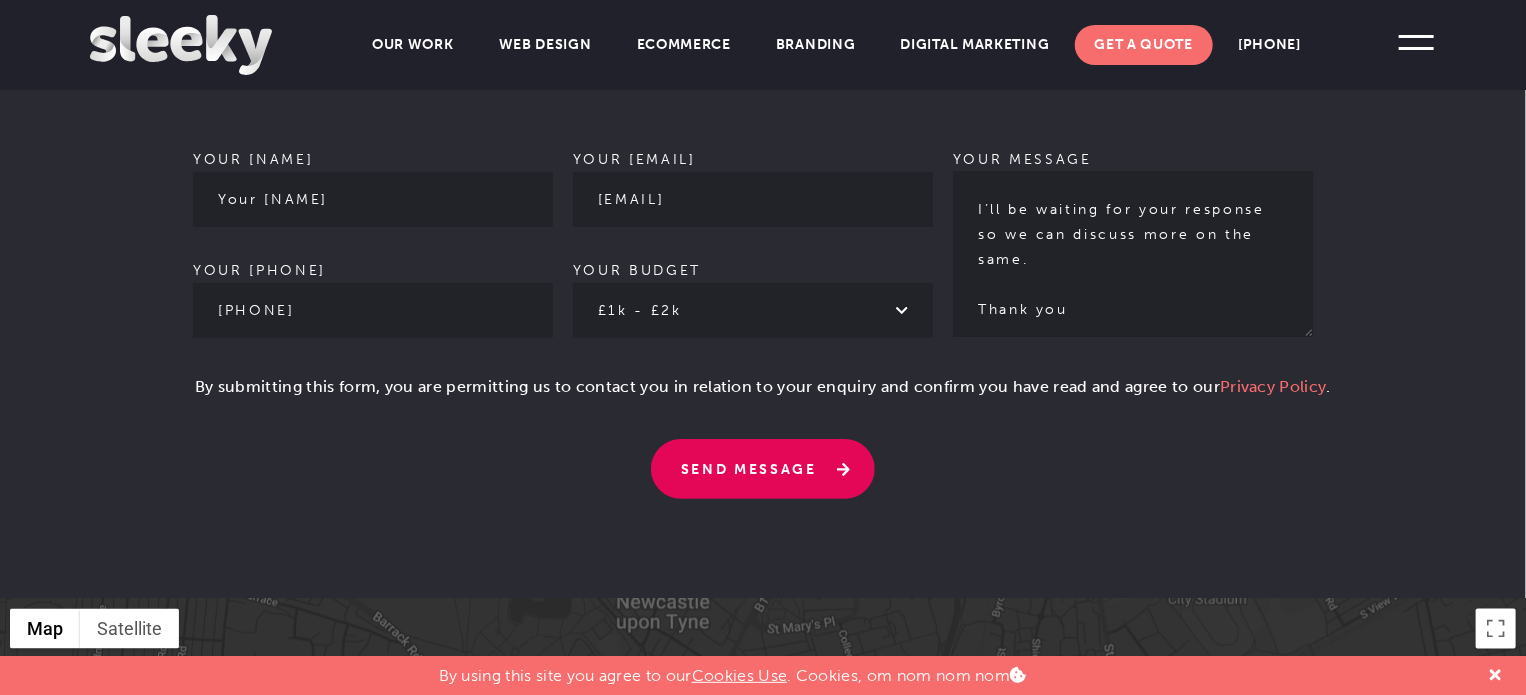 click on "Send Message" at bounding box center [763, 469] 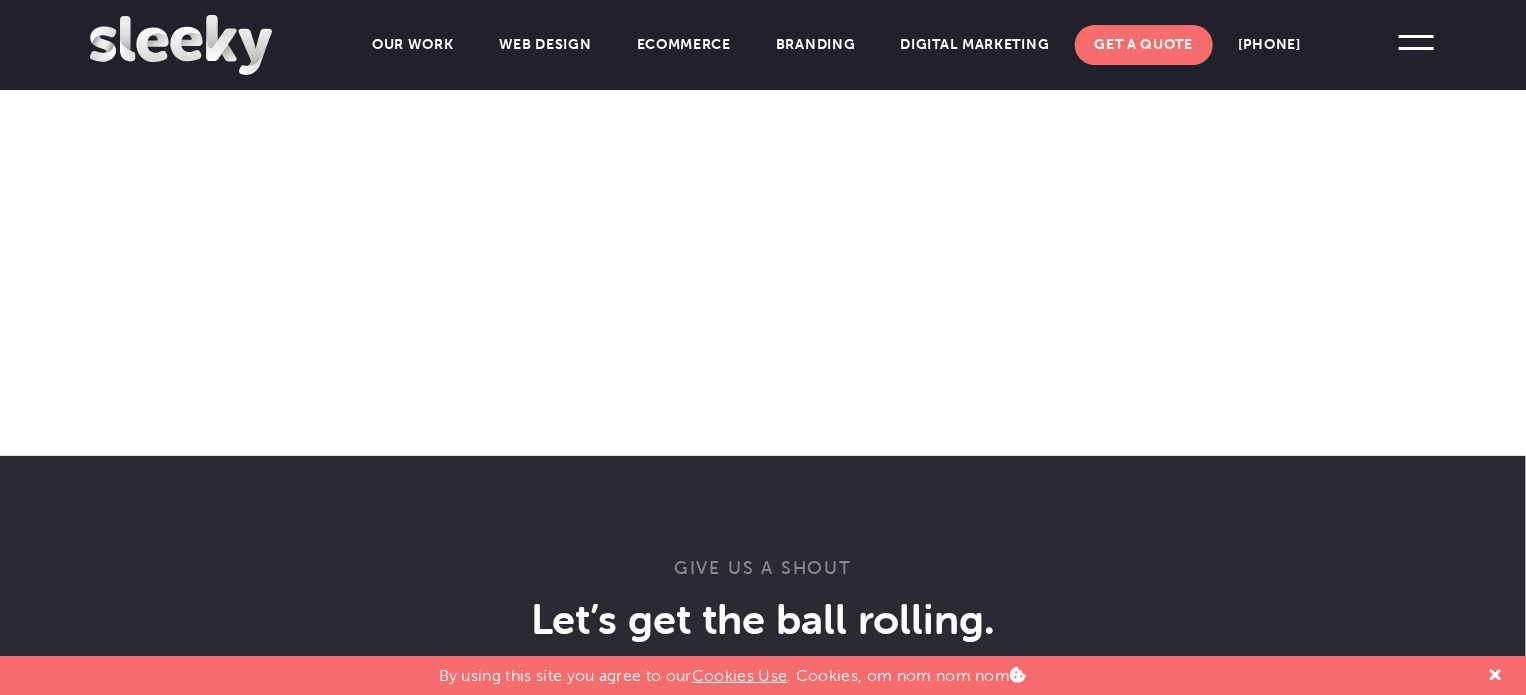 scroll, scrollTop: 0, scrollLeft: 0, axis: both 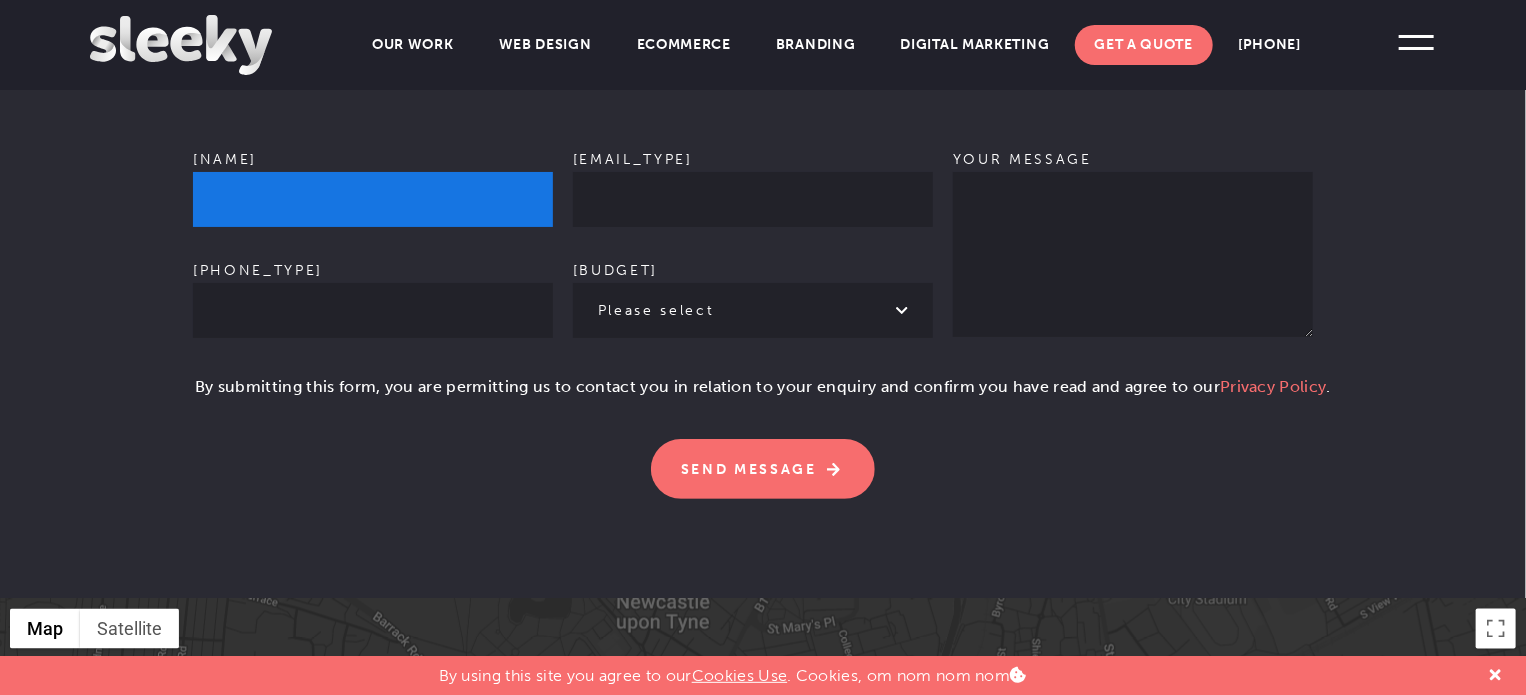 click on "Your [NAME]" at bounding box center [373, 199] 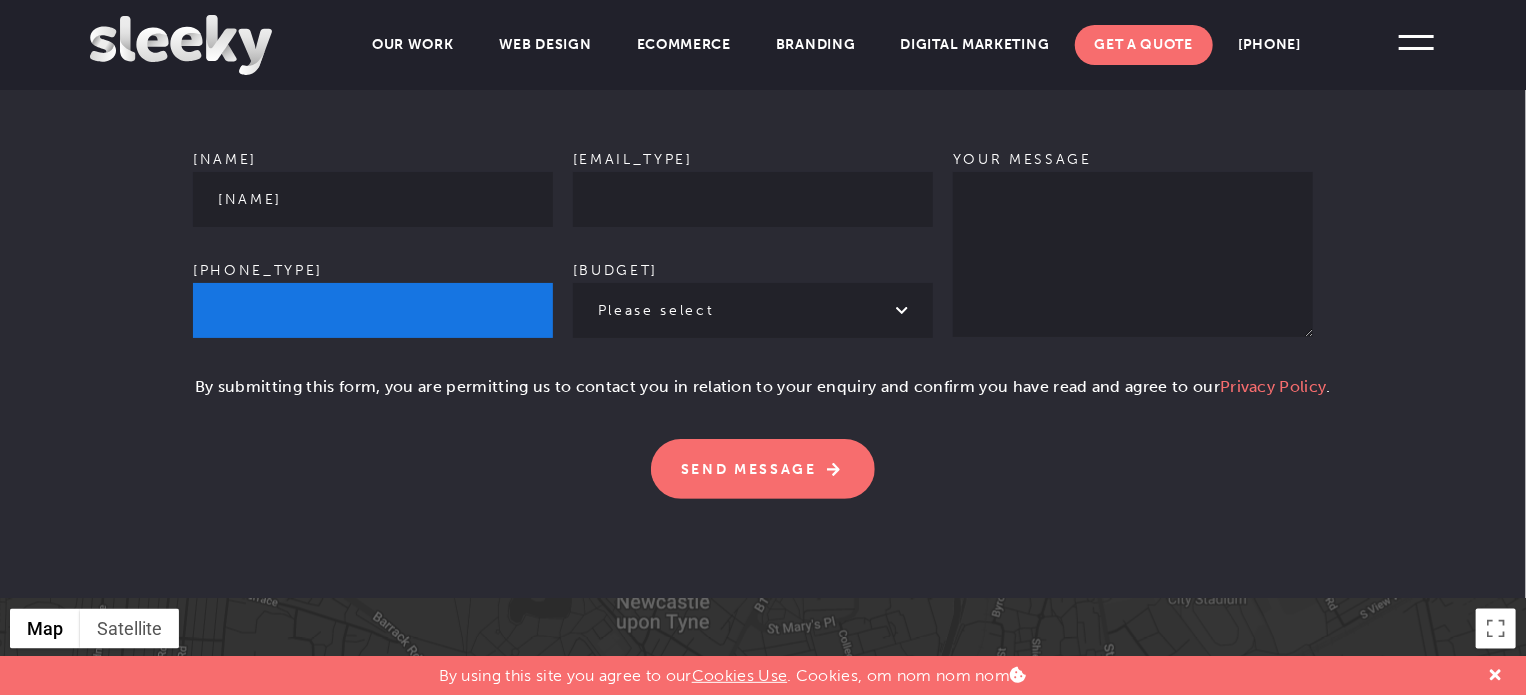 type on "[PHONE]" 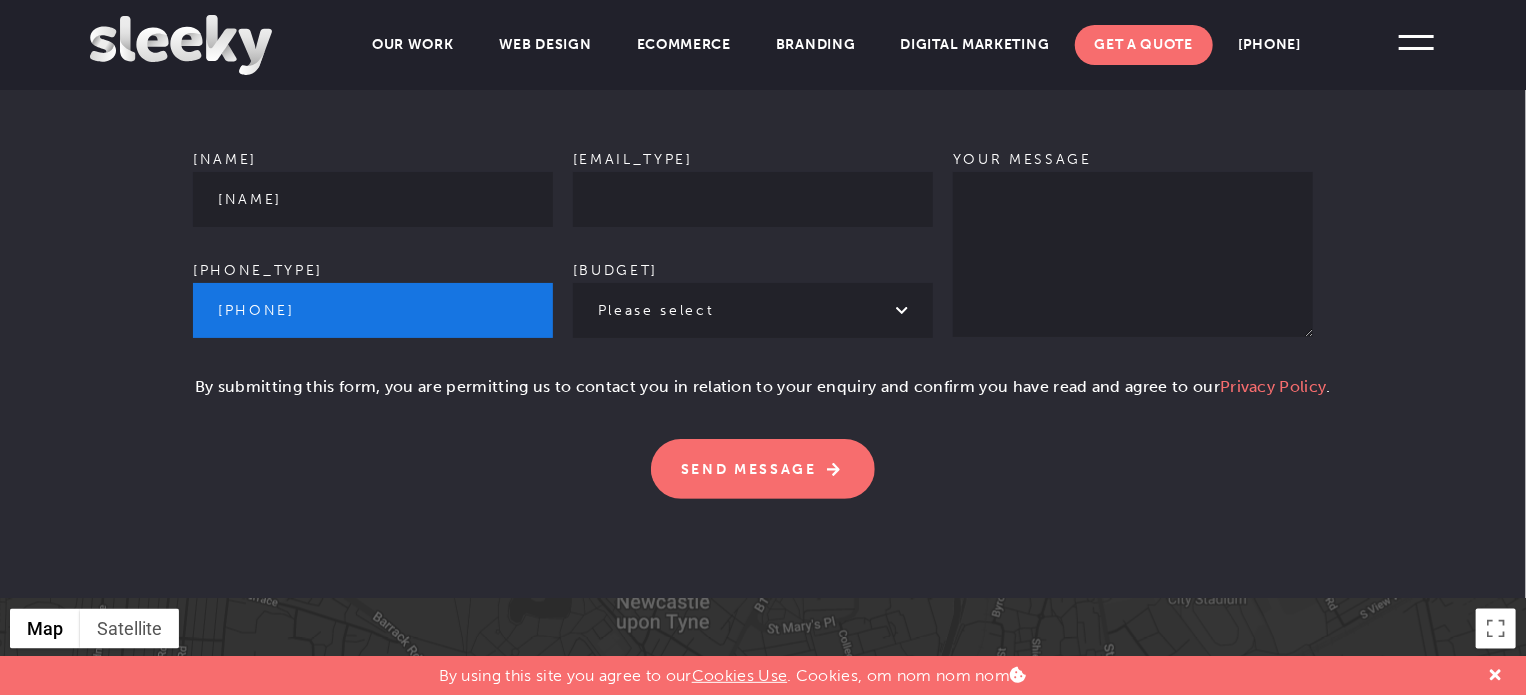 type on "[EMAIL]" 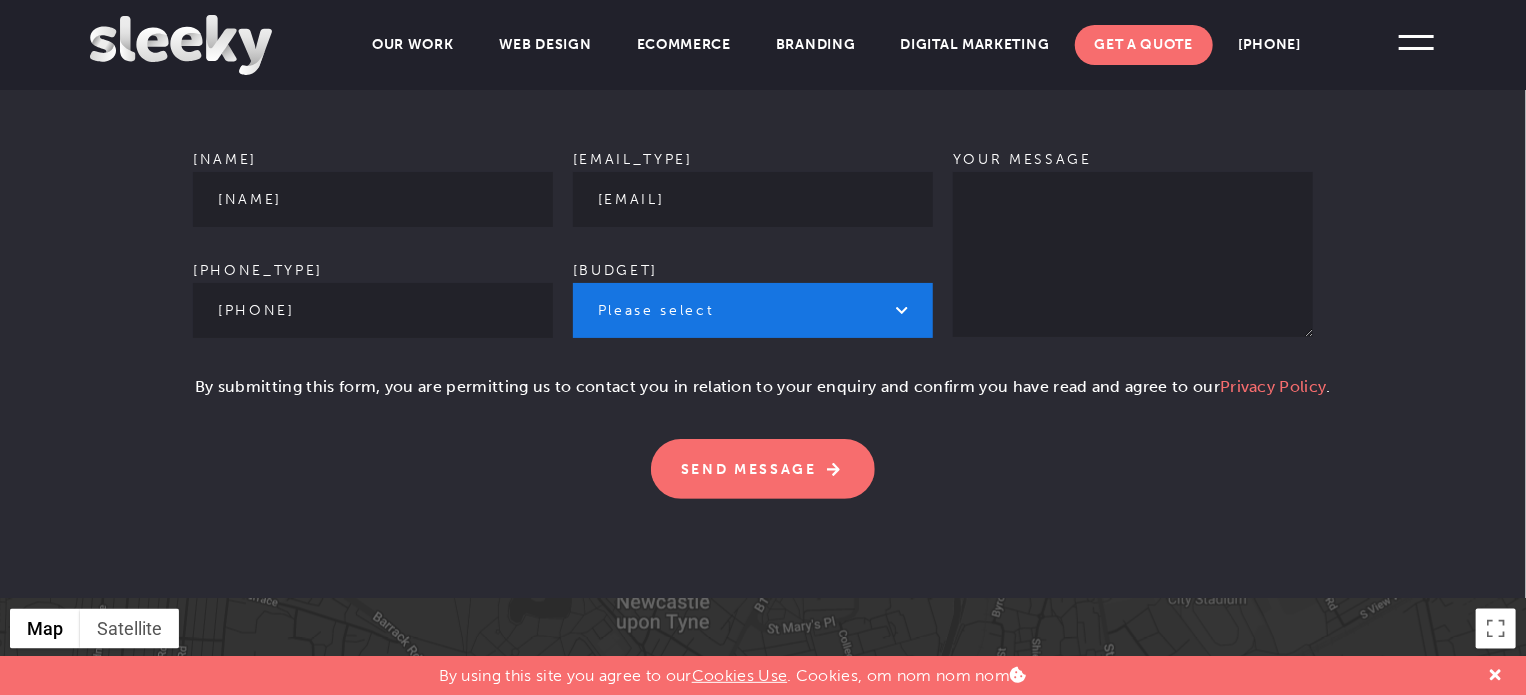 click on "Please select £1k - £2k £2k - £3k £3k - £4k £4k - £5k £5k - £10k More than £10k" at bounding box center (753, 310) 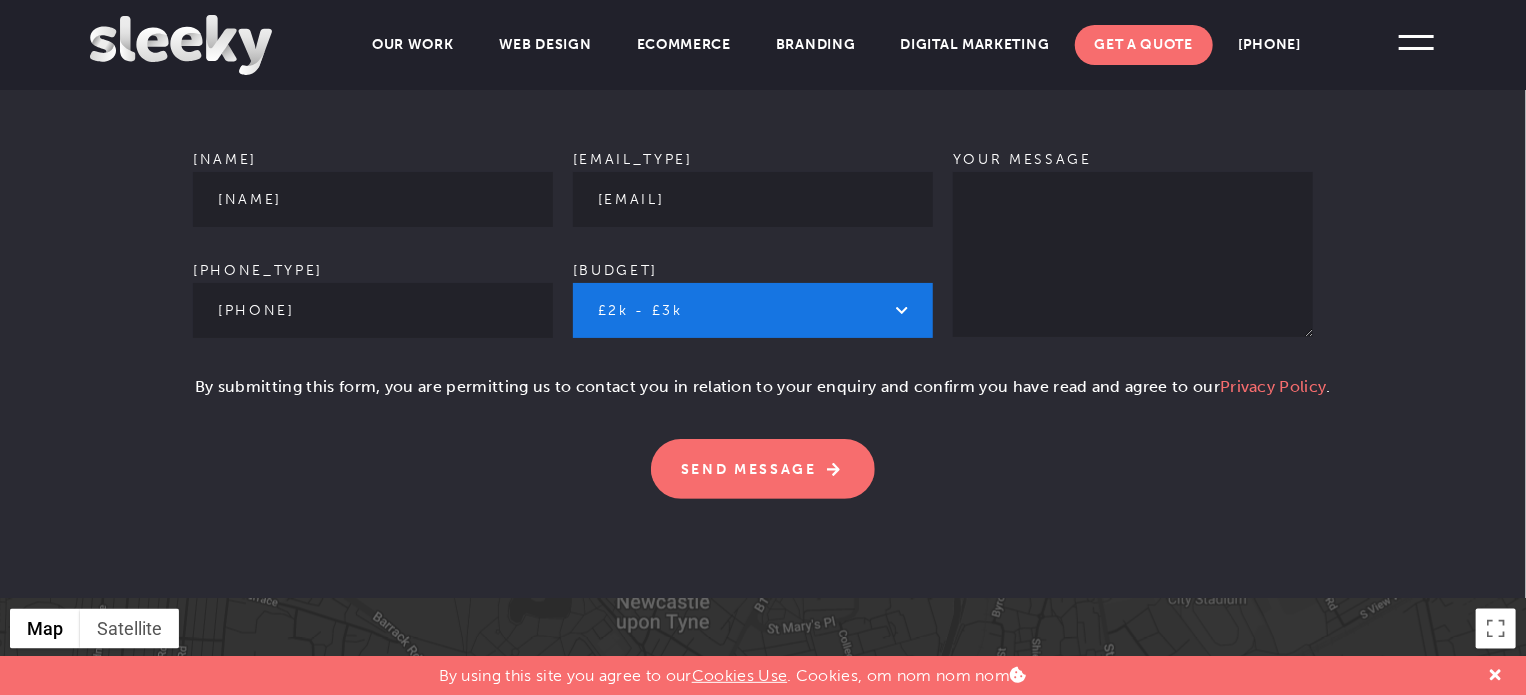 click on "Please select £1k - £2k £2k - £3k £3k - £4k £4k - £5k £5k - £10k More than £10k" at bounding box center [753, 310] 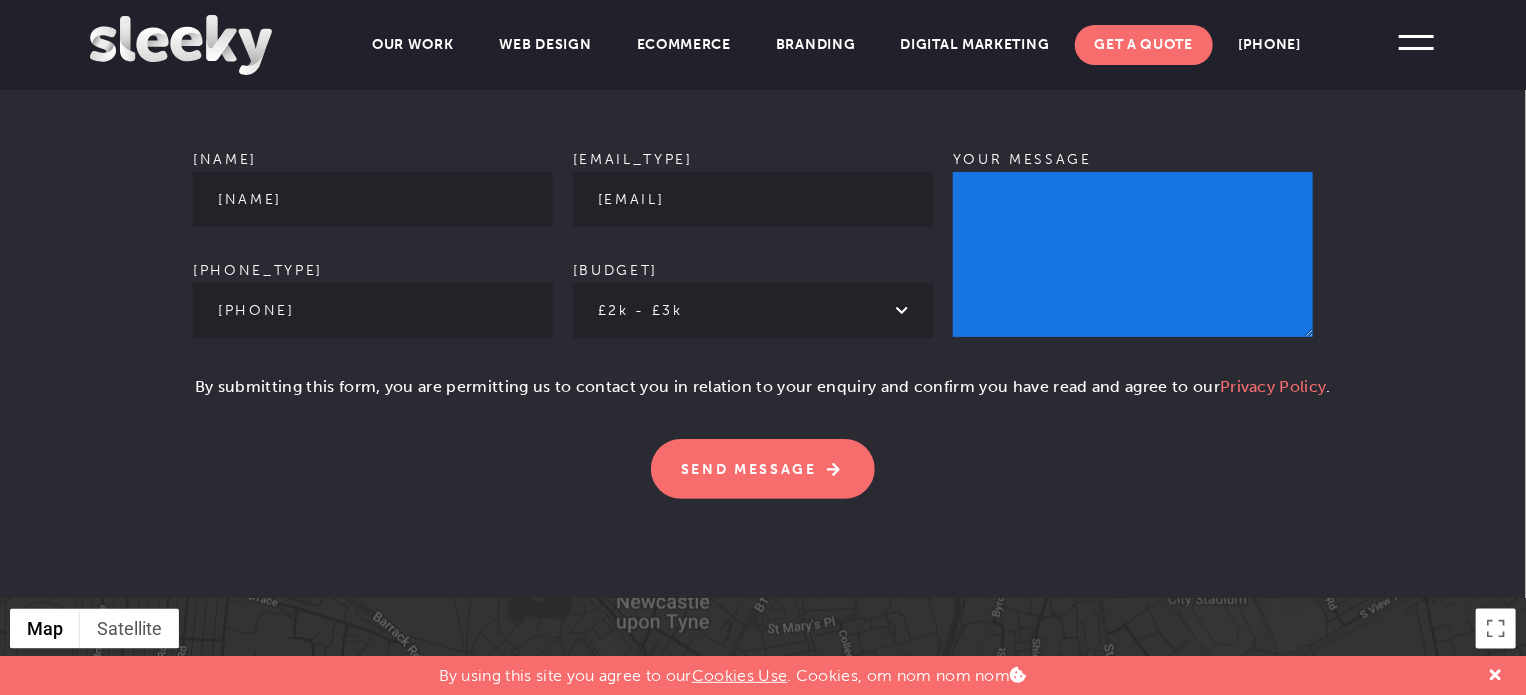 click on "Your message" at bounding box center [1133, 254] 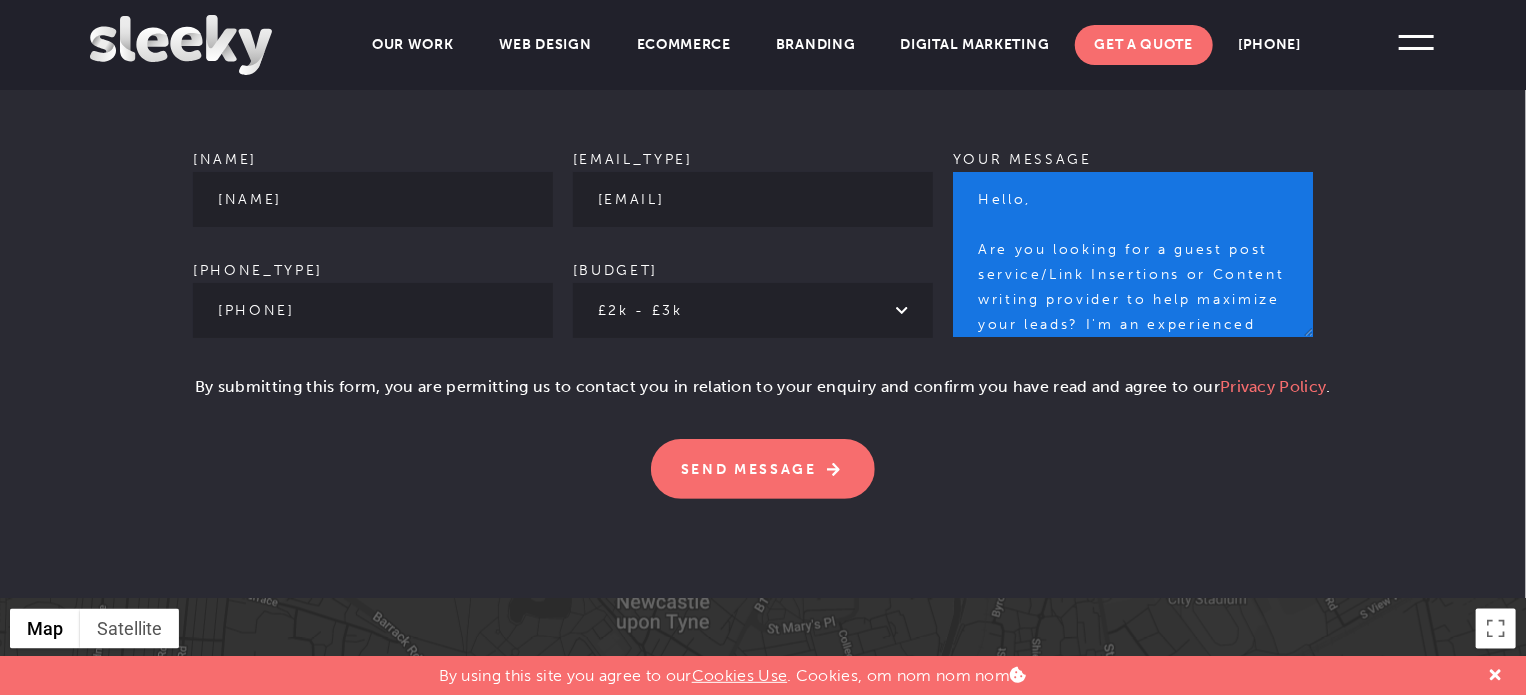 scroll, scrollTop: 771, scrollLeft: 0, axis: vertical 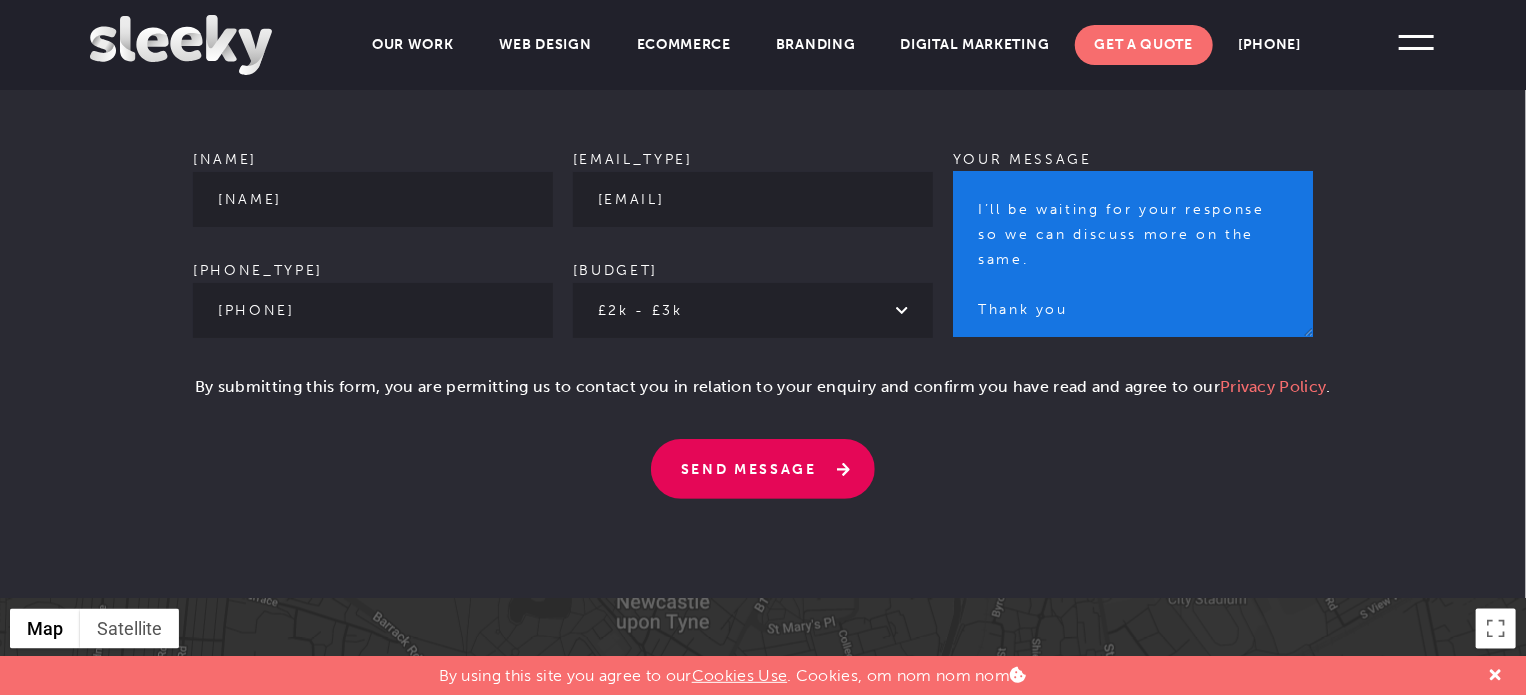type on "Hello,
Are you looking for a guest post service/Link Insertions or Content writing provider to help maximize your leads? I'm an experienced writer. Having been in the industry 4 years, I have gained extensive skills and expertise to craft selling content. I have worked for more than 1,0000+ sites including:
https://www.techtimes.com/
https://www.travelblog.org/
https://www.business-opportunities.biz/
https://businesscasestudies.co.uk/
https://www.cryptopolitan.com/
http://Europeanbusinessreview.com
https://www.healthcarebusinesstoday.com/
https://timebusinessnews.com/
https://www.womendailymagazine.com/
I’ll be waiting for your response so we can discuss more on the same.
Thank you" 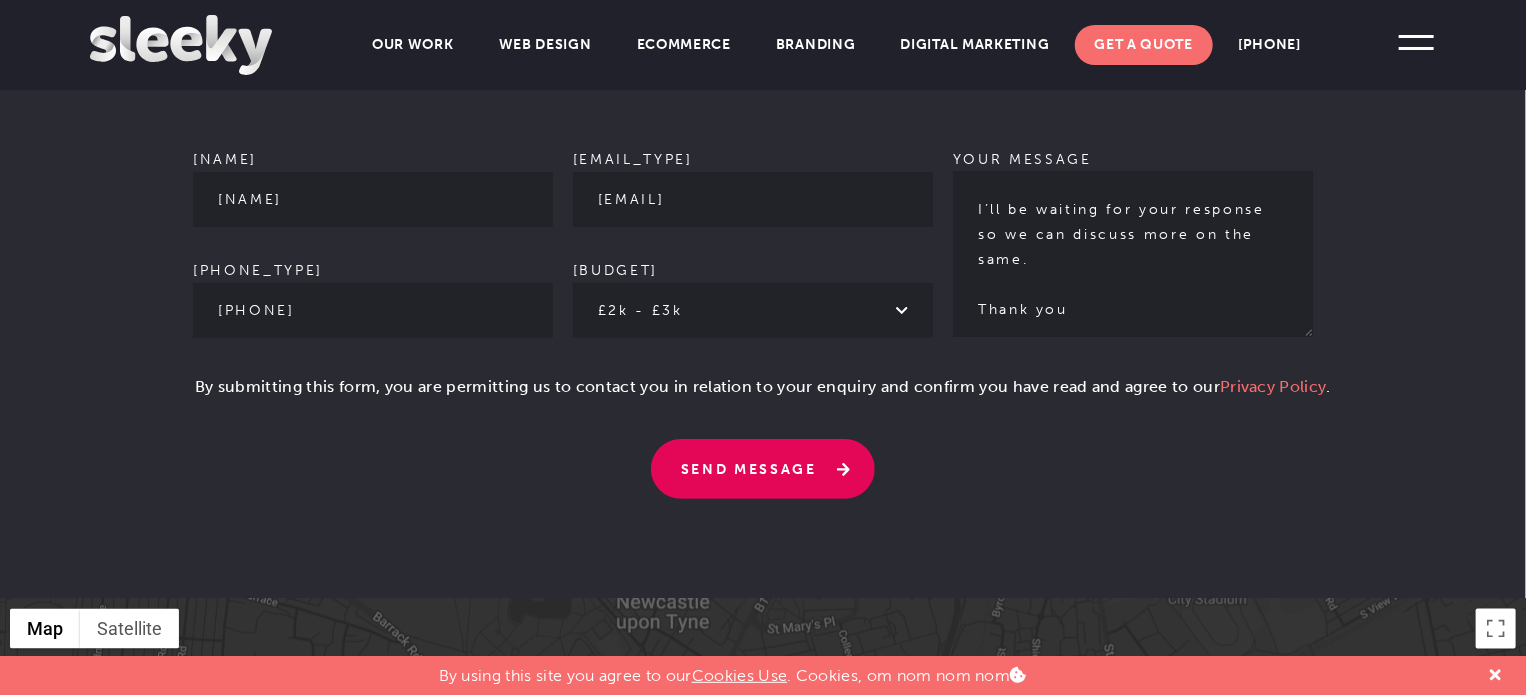 click on "Send Message" at bounding box center (763, 469) 